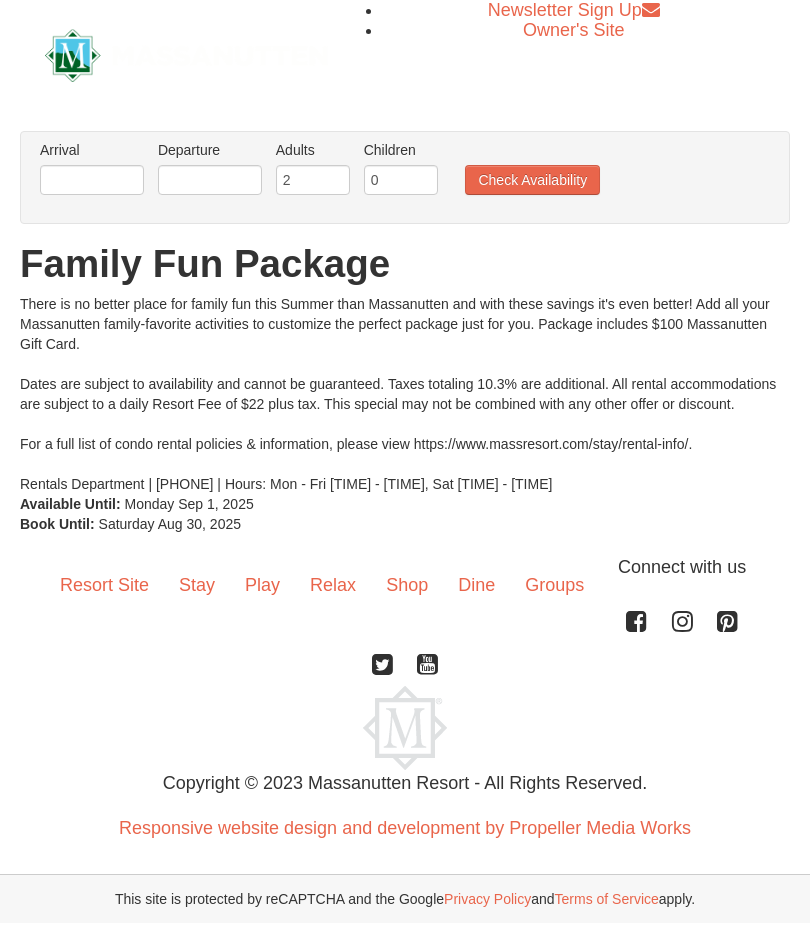scroll, scrollTop: 0, scrollLeft: 0, axis: both 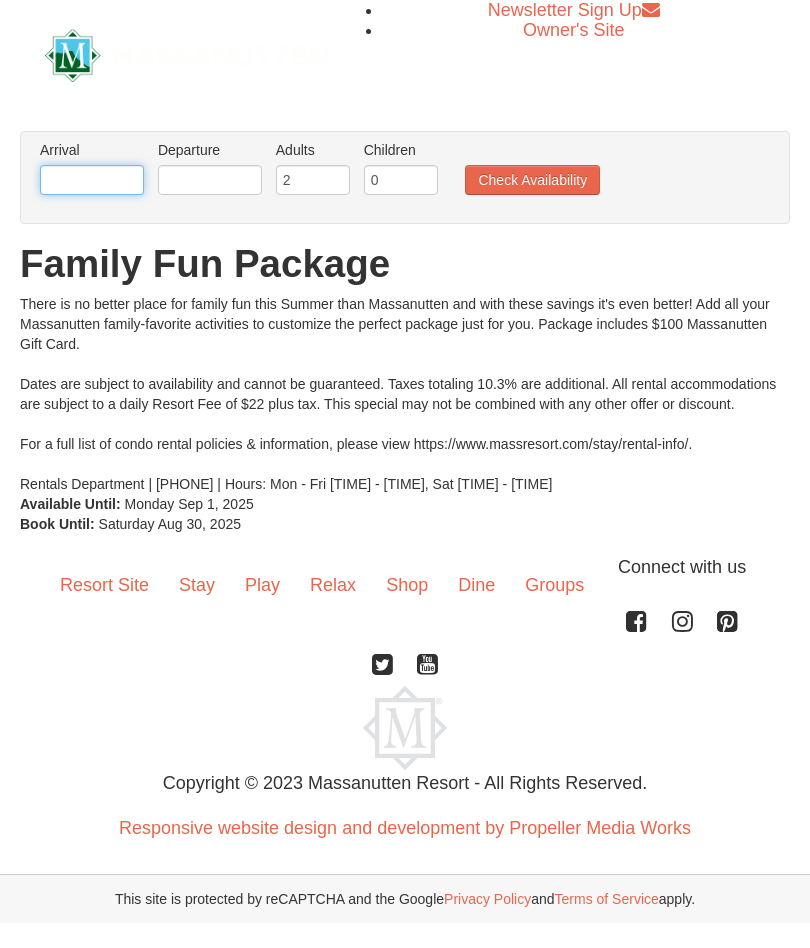 click at bounding box center (92, 180) 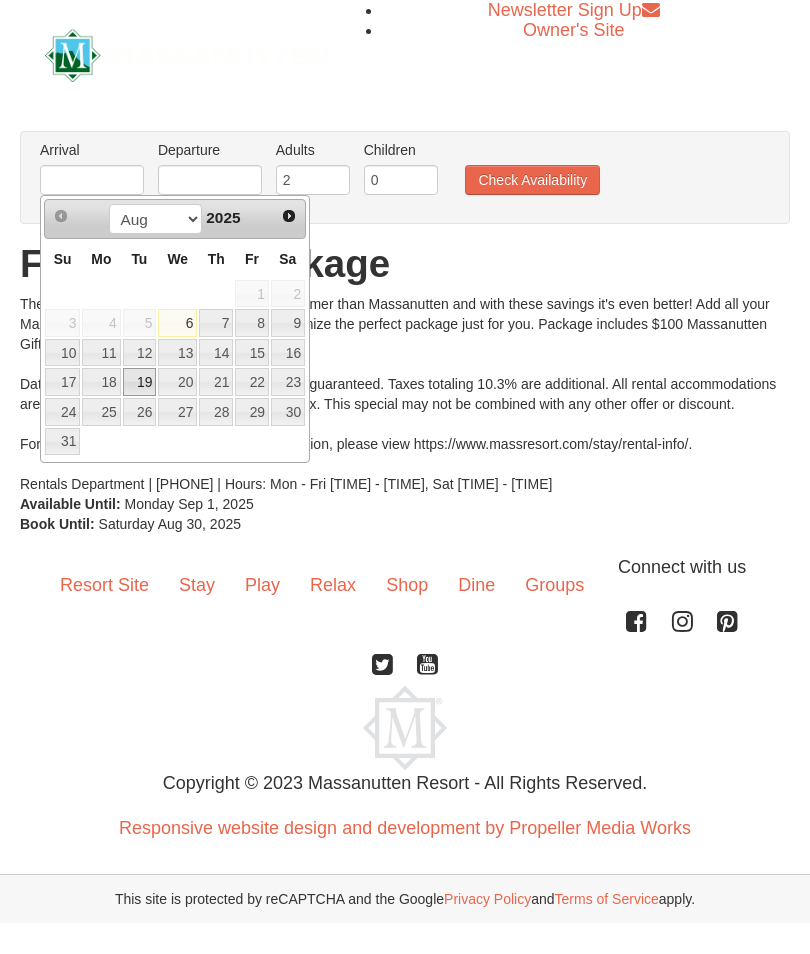 click on "19" at bounding box center [140, 382] 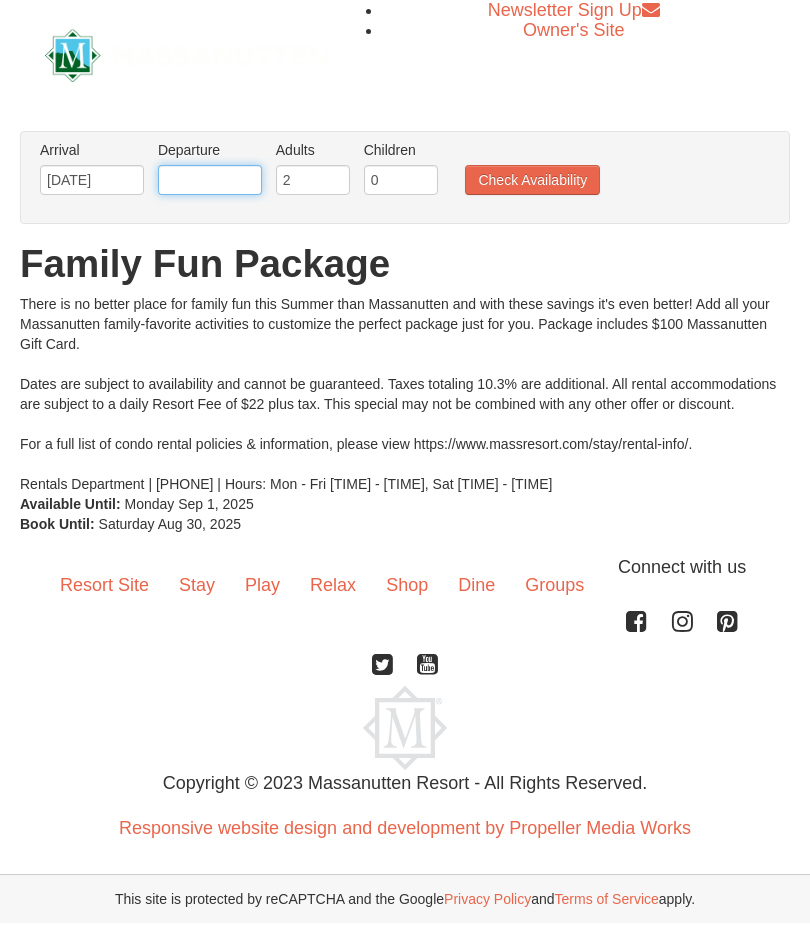 click at bounding box center [210, 180] 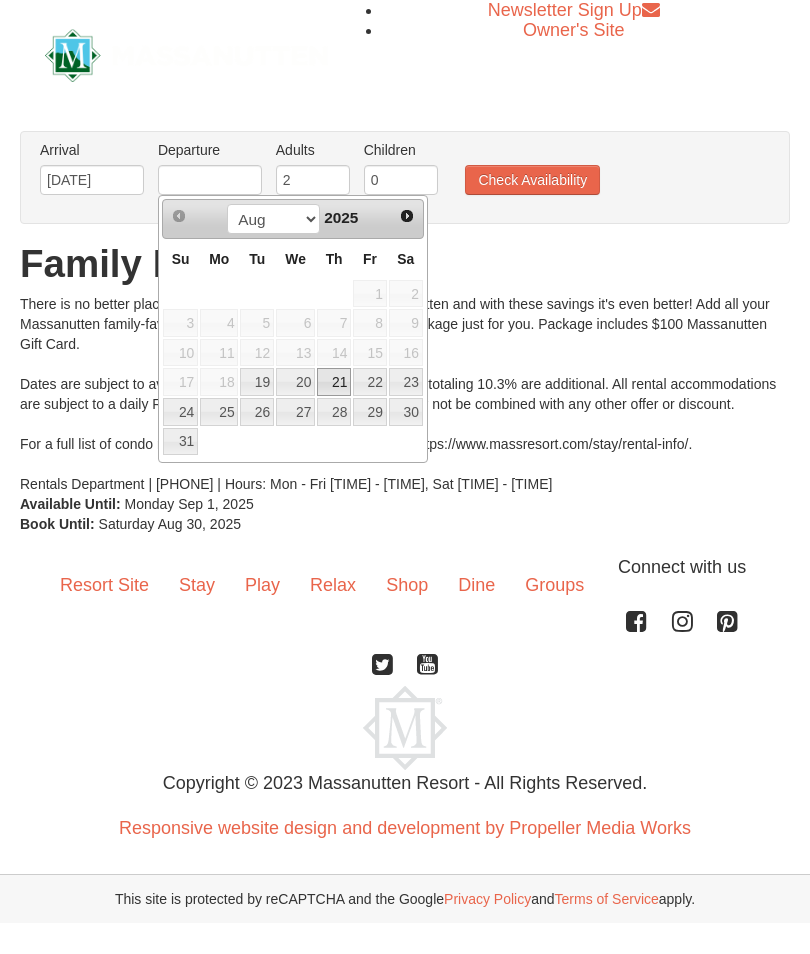 click on "21" at bounding box center [334, 382] 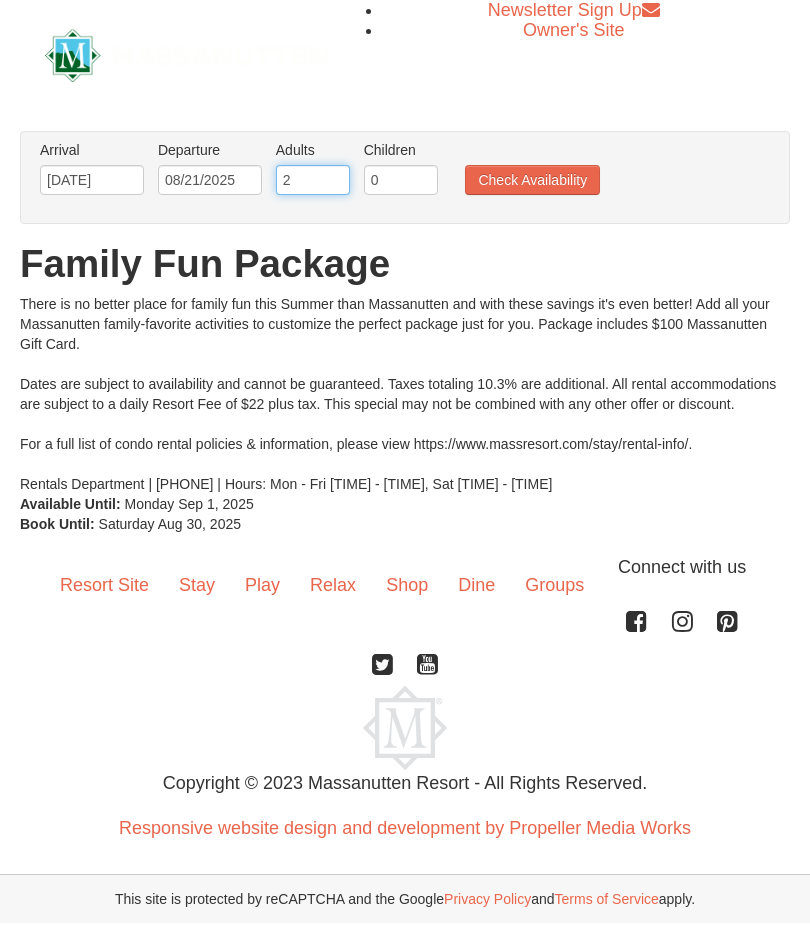 click on "2" at bounding box center (313, 180) 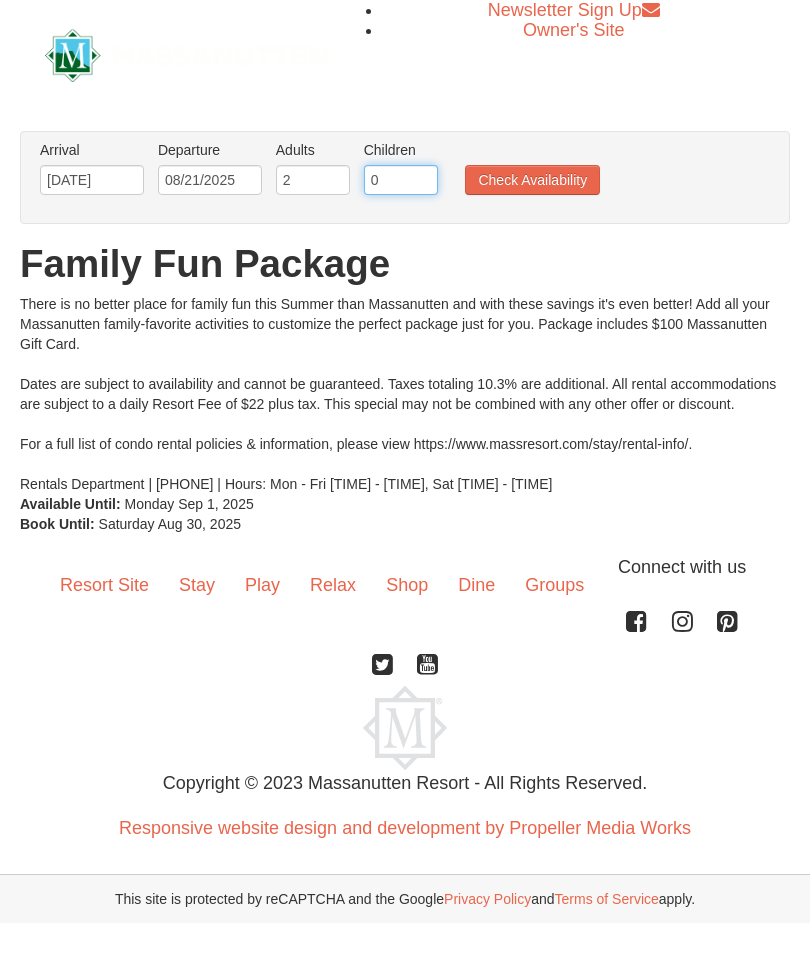 click on "0" at bounding box center [401, 180] 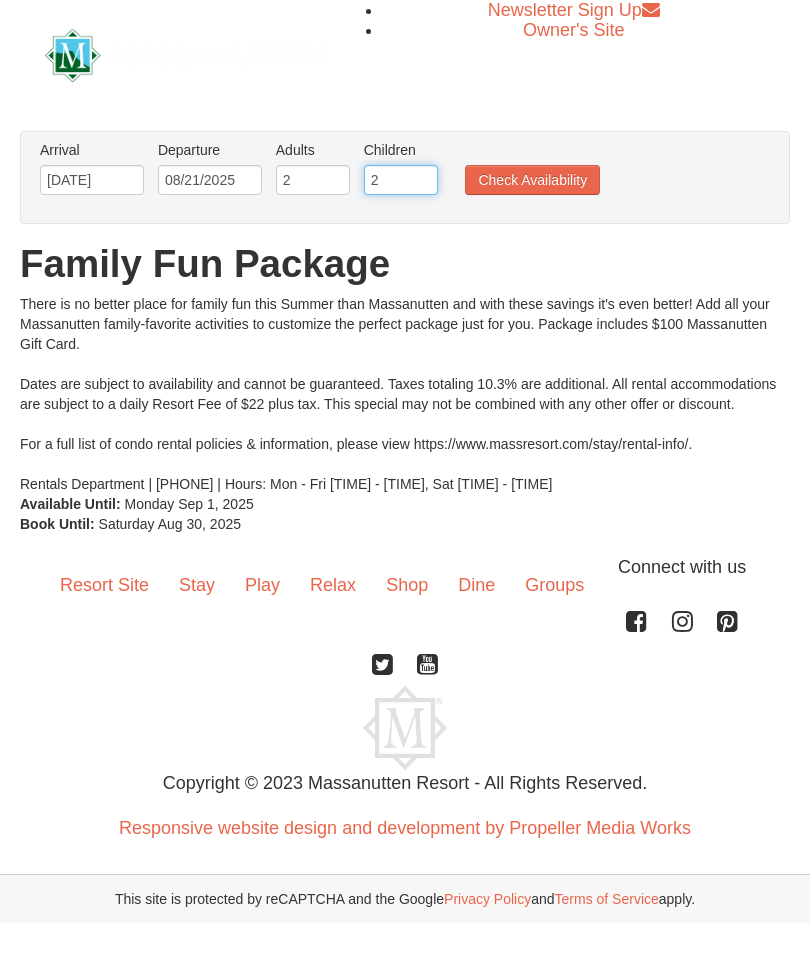 type on "2" 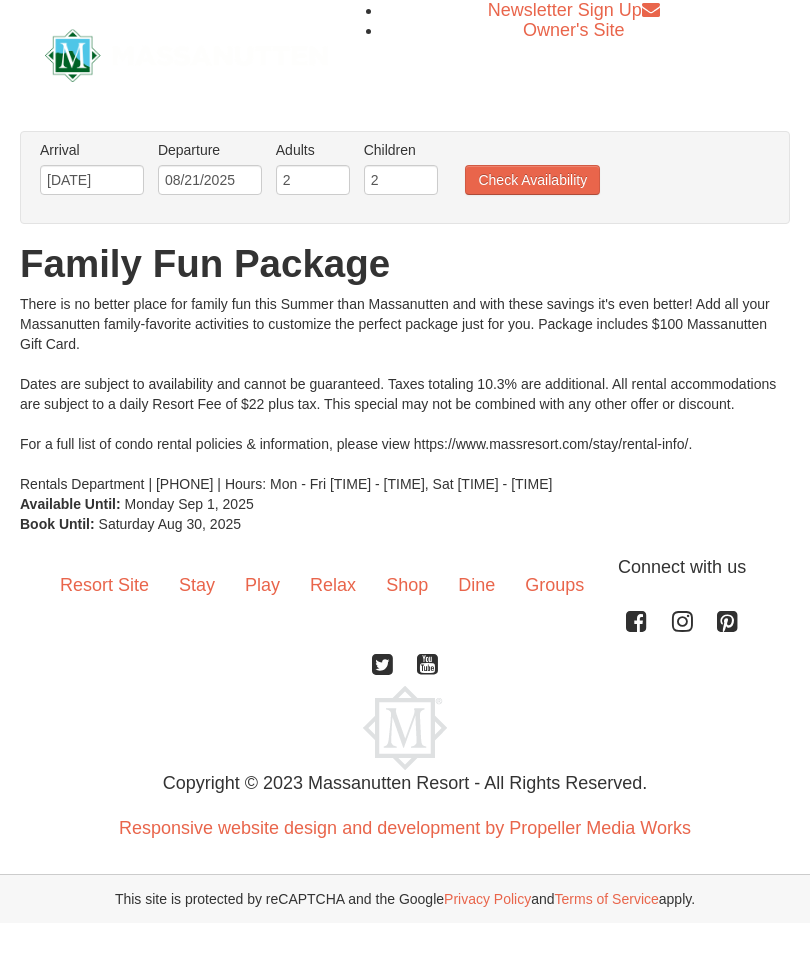 click on "Check Availability" at bounding box center [532, 180] 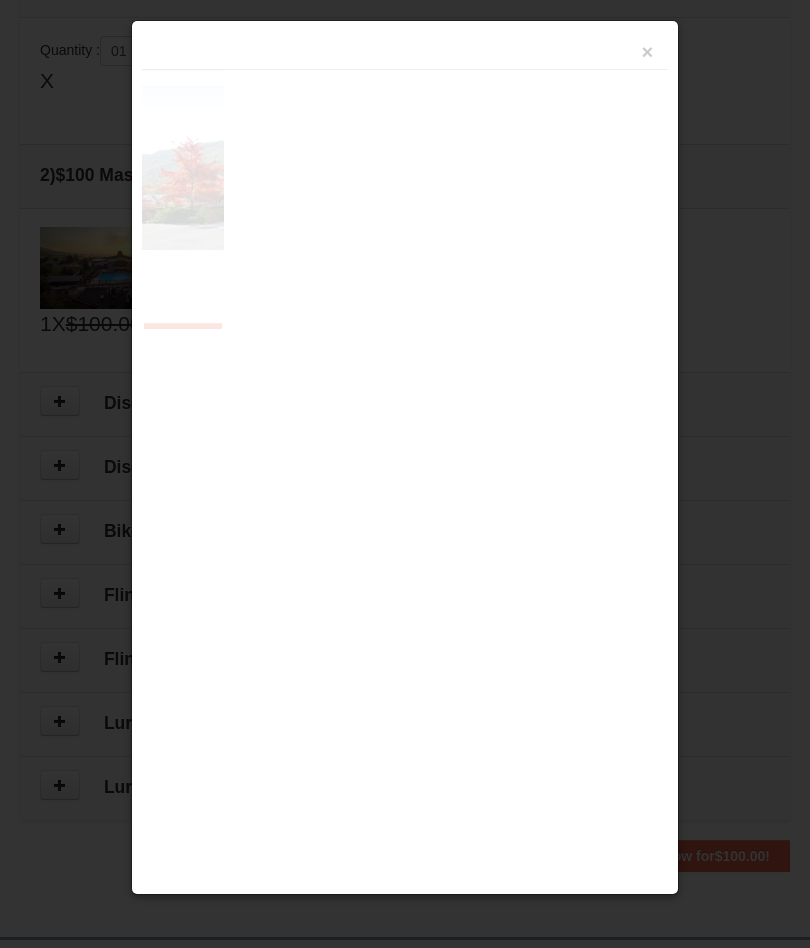 scroll, scrollTop: 647, scrollLeft: 0, axis: vertical 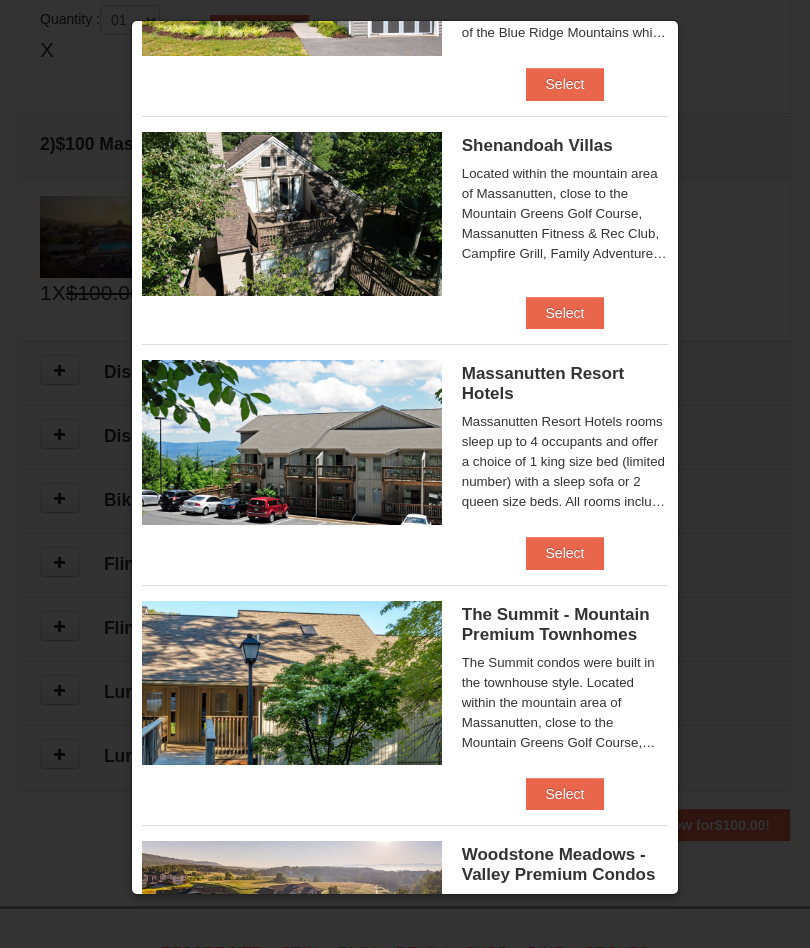 click on "Select" at bounding box center (565, 553) 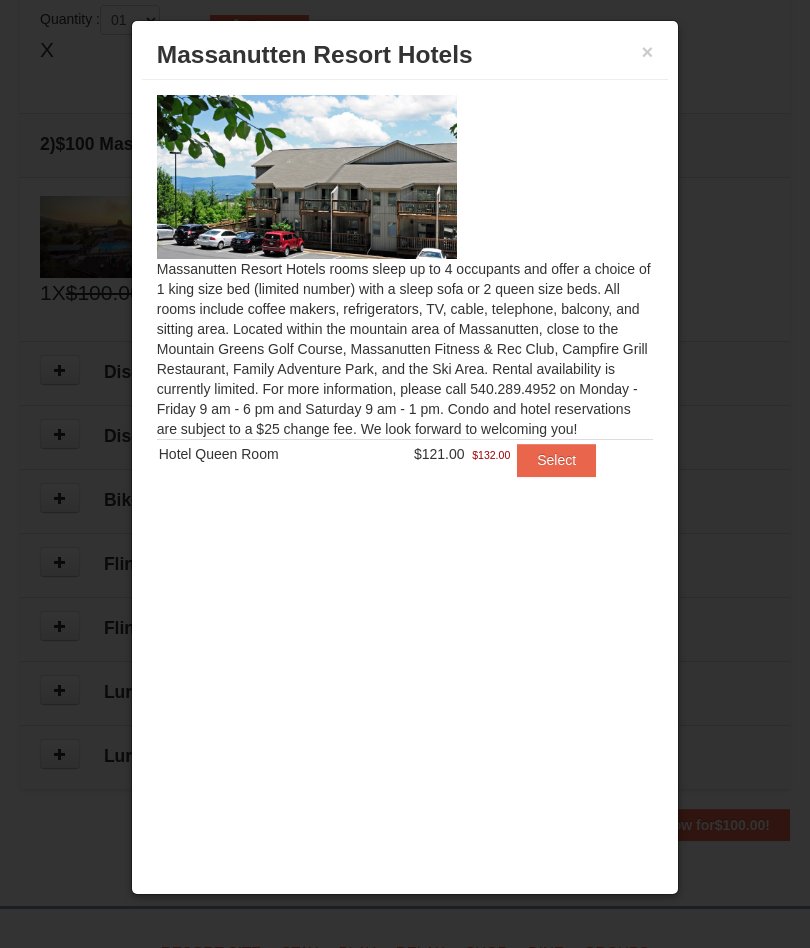click on "Select" at bounding box center [556, 460] 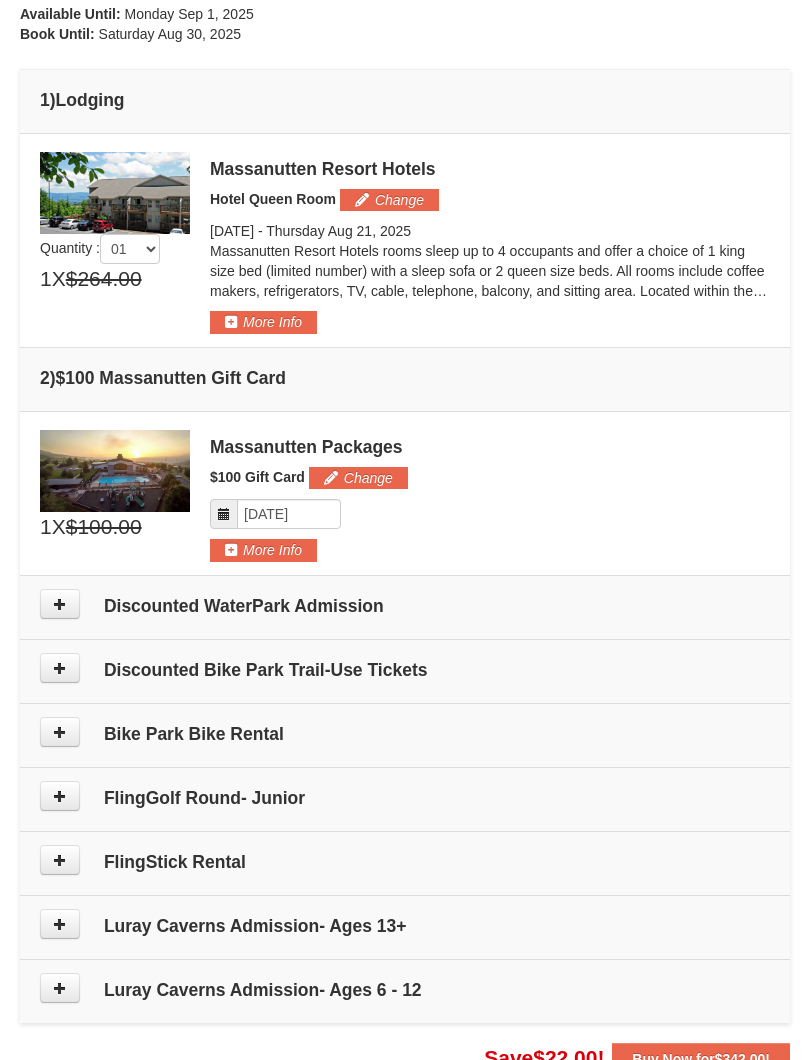 scroll, scrollTop: 505, scrollLeft: 0, axis: vertical 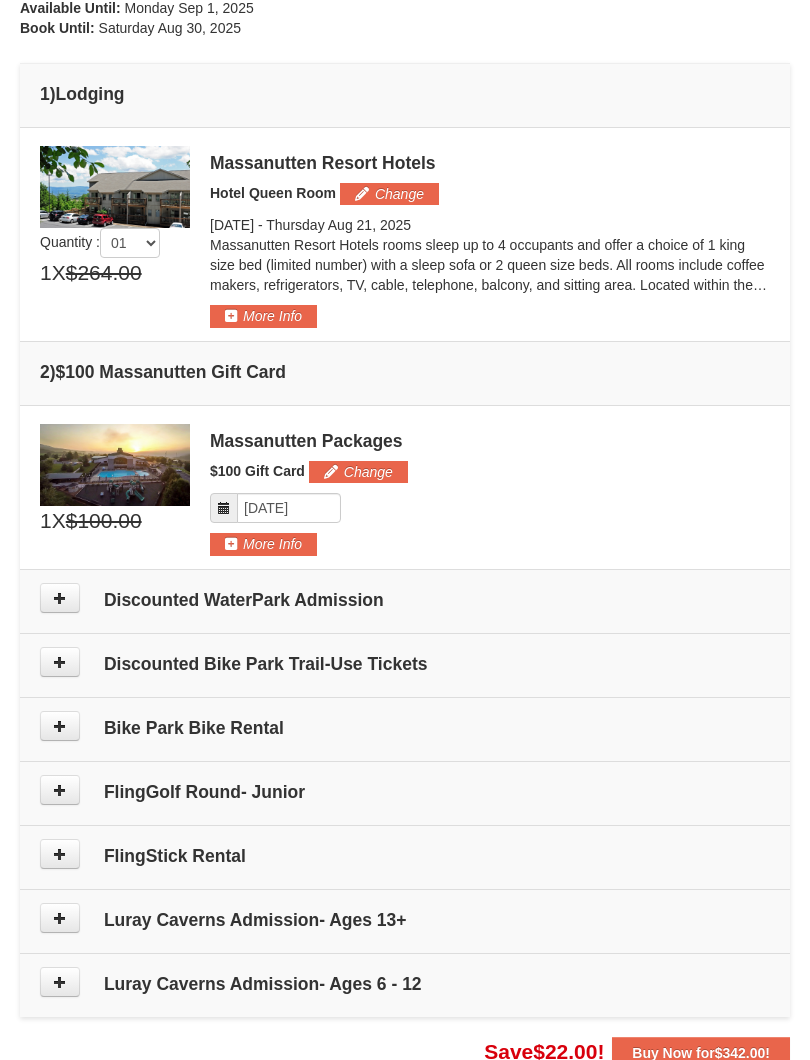 click at bounding box center (60, 598) 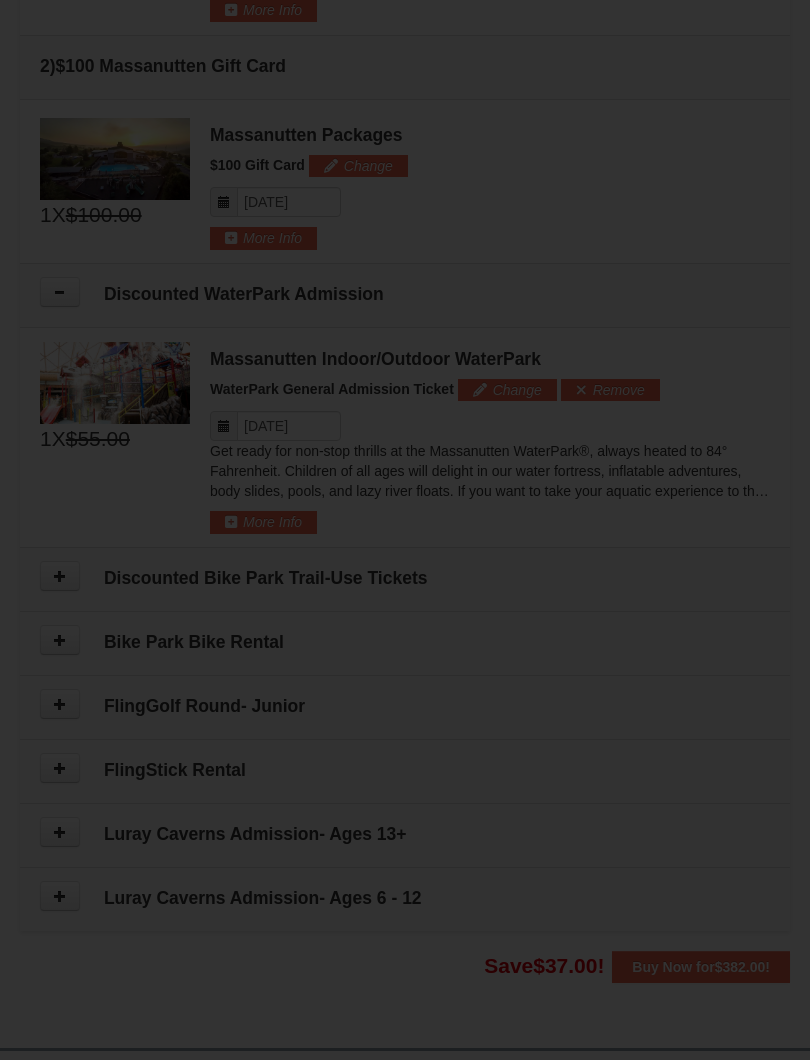 scroll, scrollTop: 943, scrollLeft: 0, axis: vertical 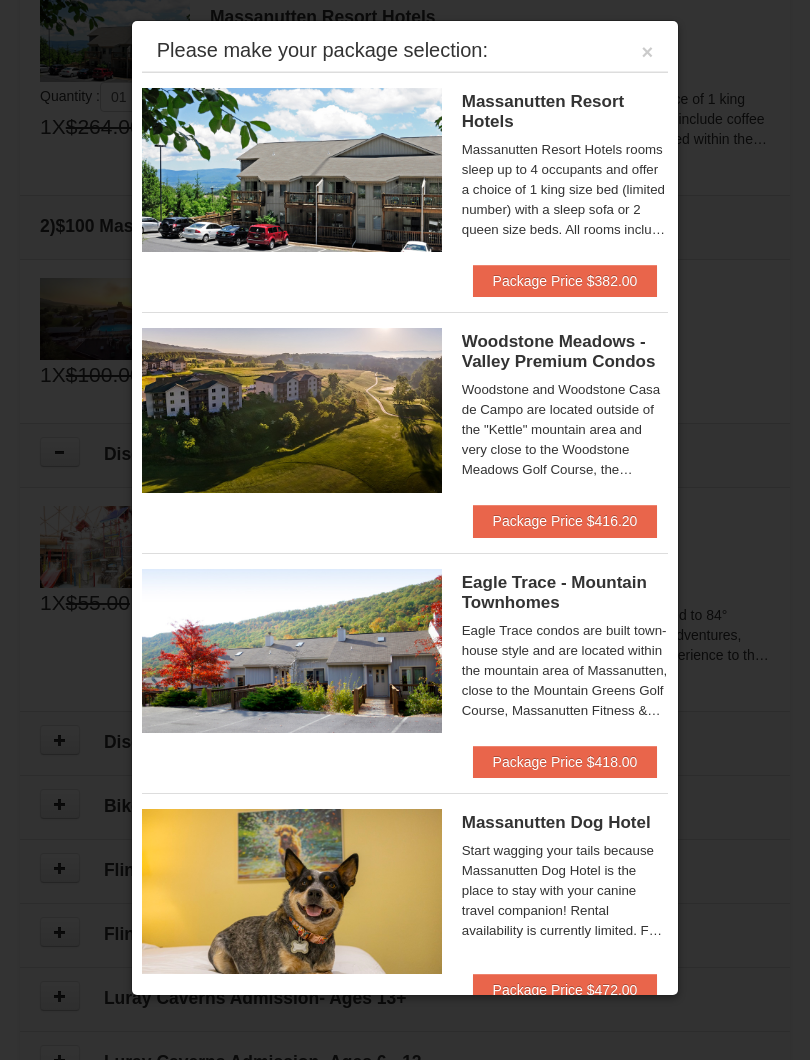 click on "Please make your package selection:
×" at bounding box center [405, 51] 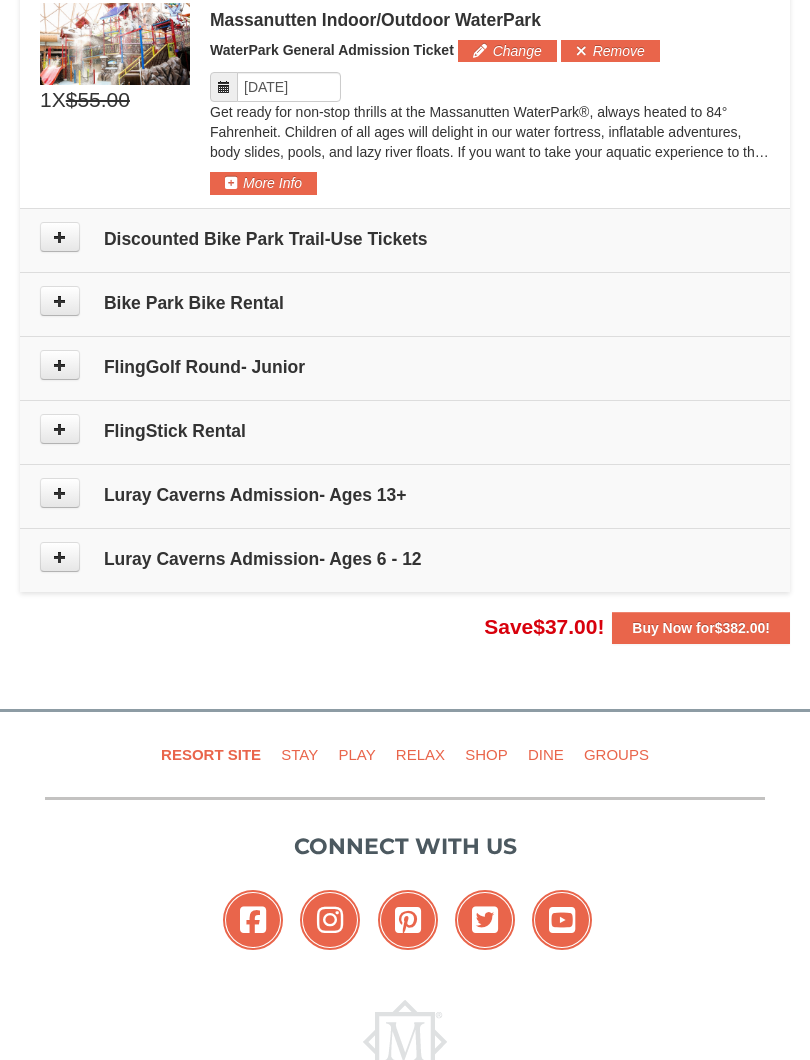 scroll, scrollTop: 1155, scrollLeft: 0, axis: vertical 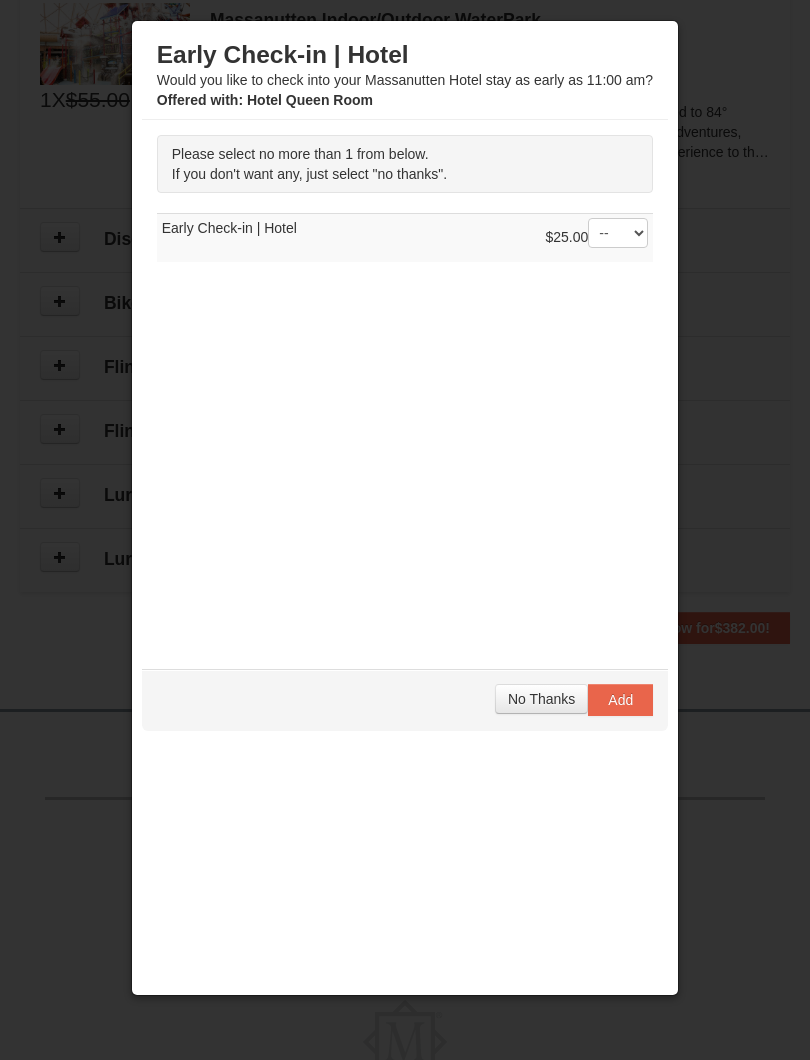 click on "No Thanks" at bounding box center (541, 699) 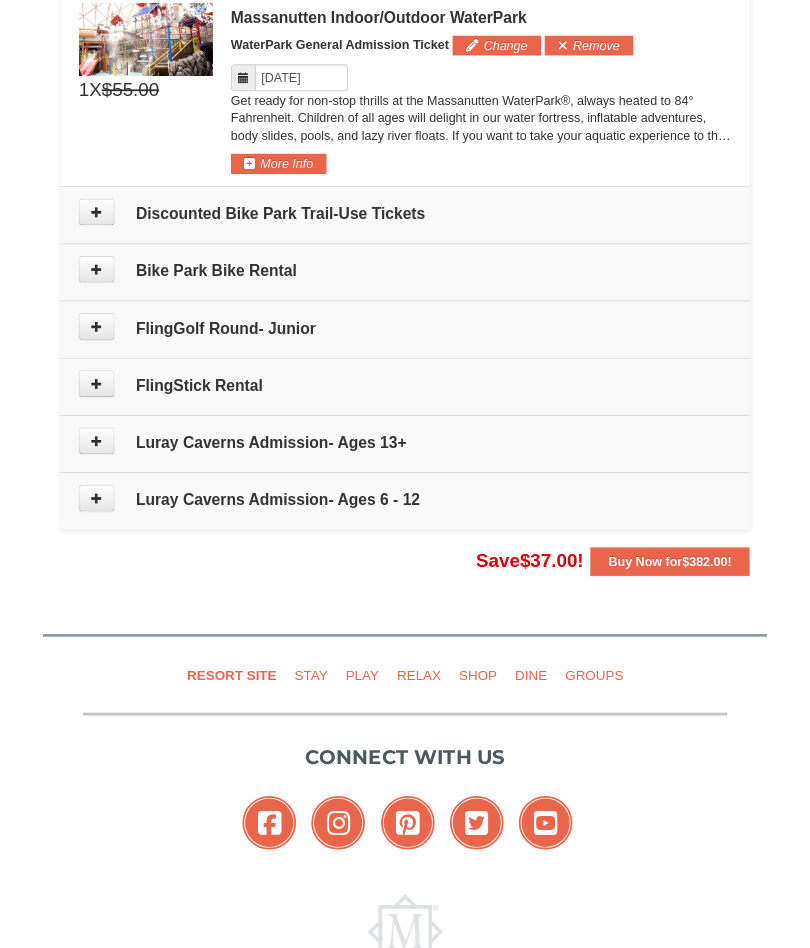 scroll, scrollTop: 1211, scrollLeft: 0, axis: vertical 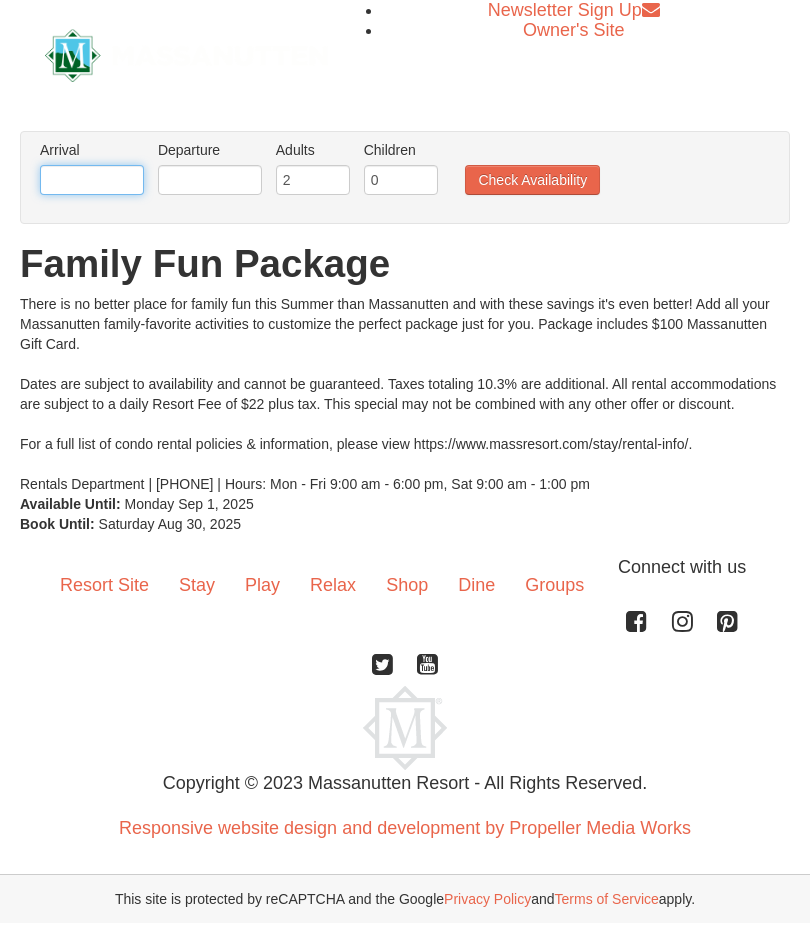click at bounding box center (92, 180) 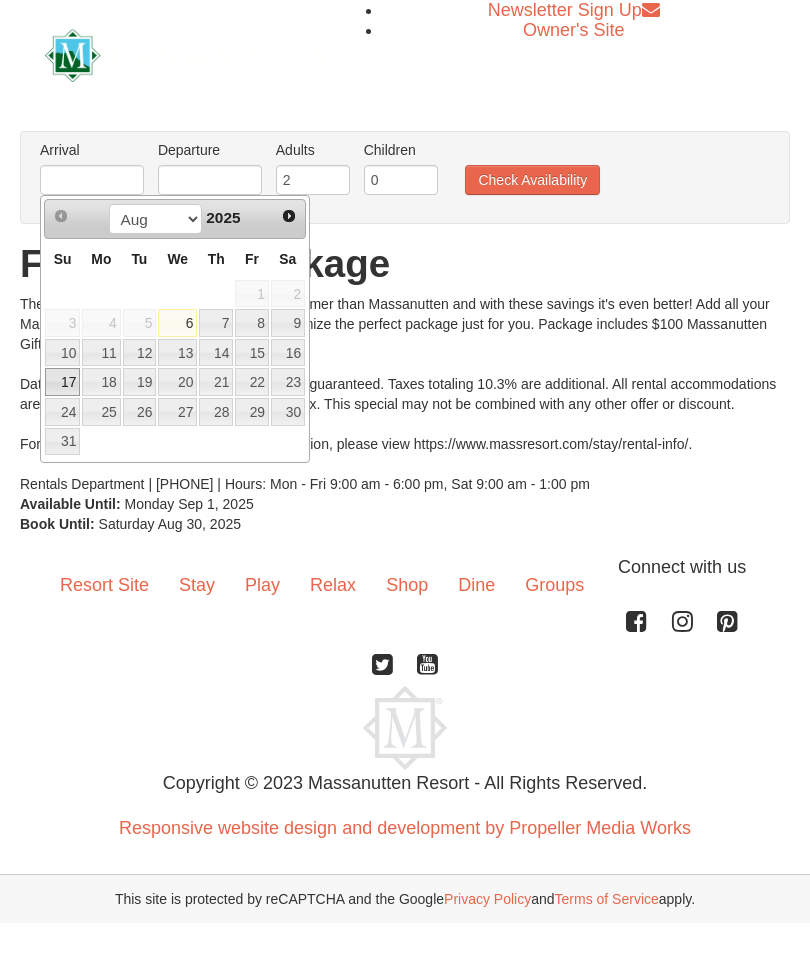 click on "17" at bounding box center (62, 382) 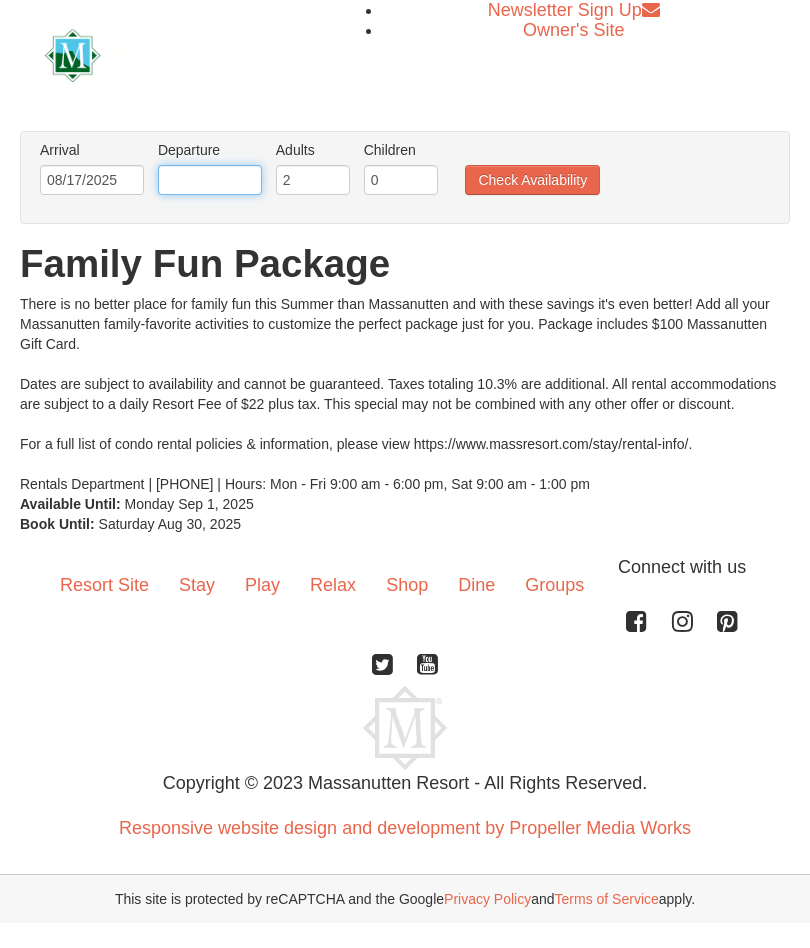 click at bounding box center (210, 180) 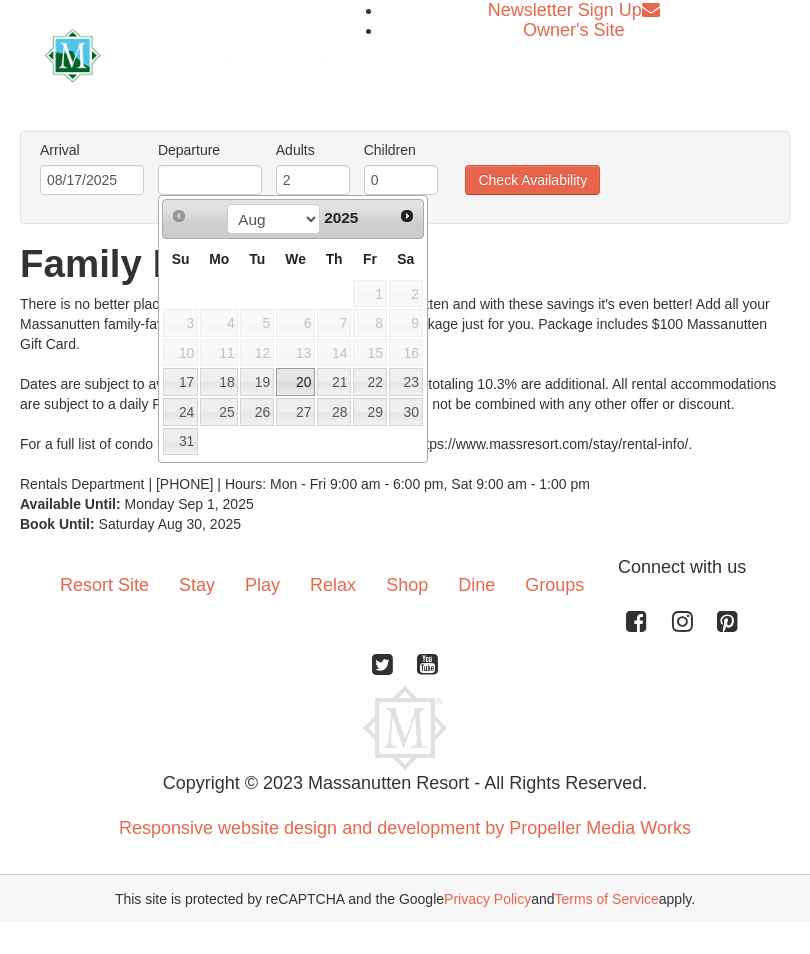 click on "20" at bounding box center [295, 382] 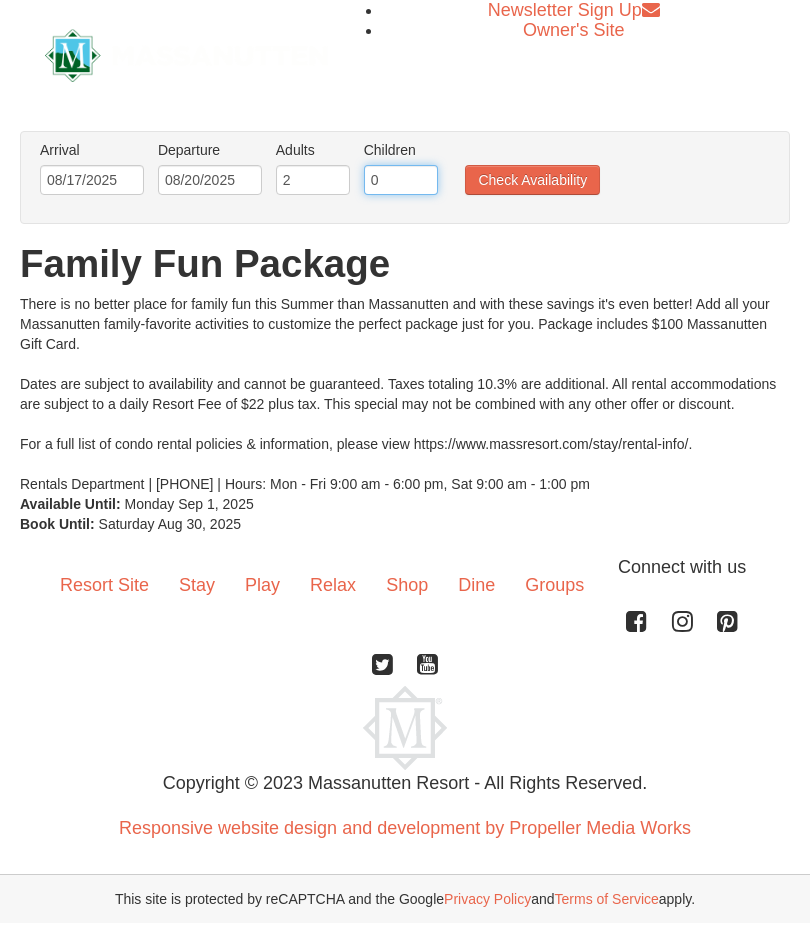 click on "0" at bounding box center [401, 180] 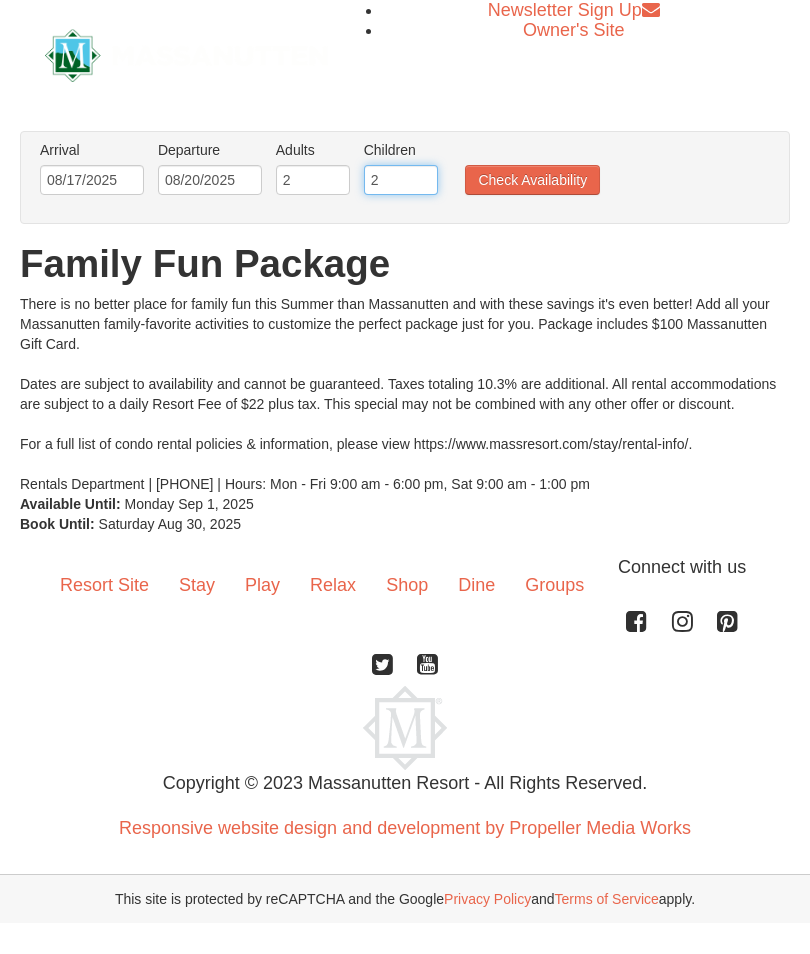 type on "2" 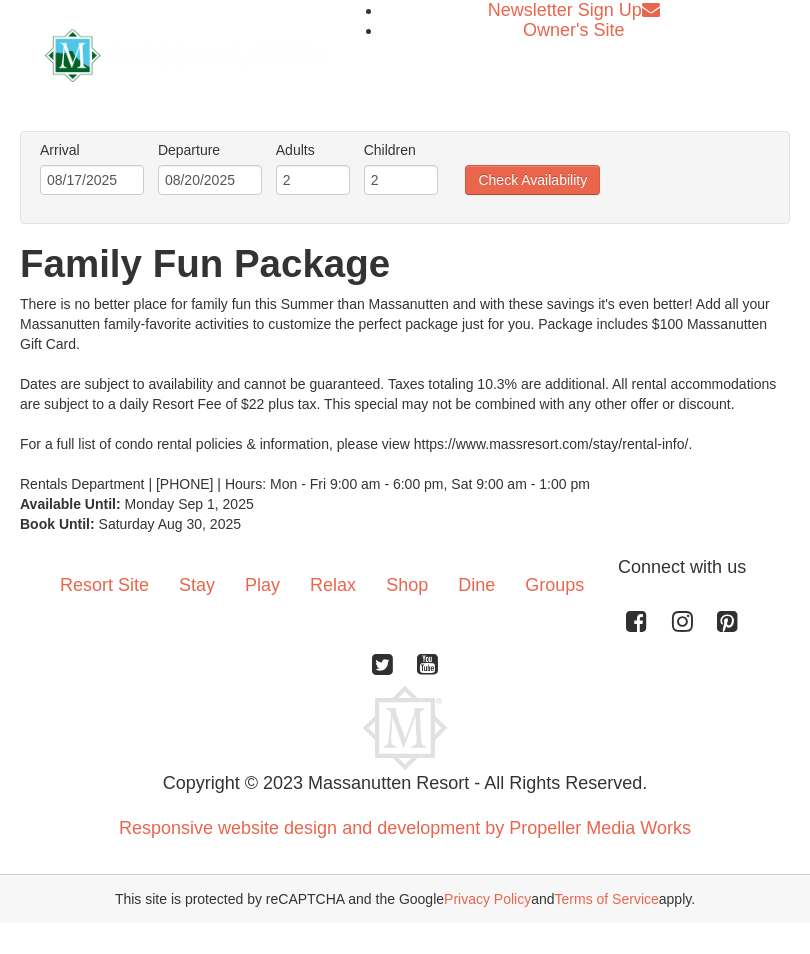 click on "Check Availability" at bounding box center [532, 180] 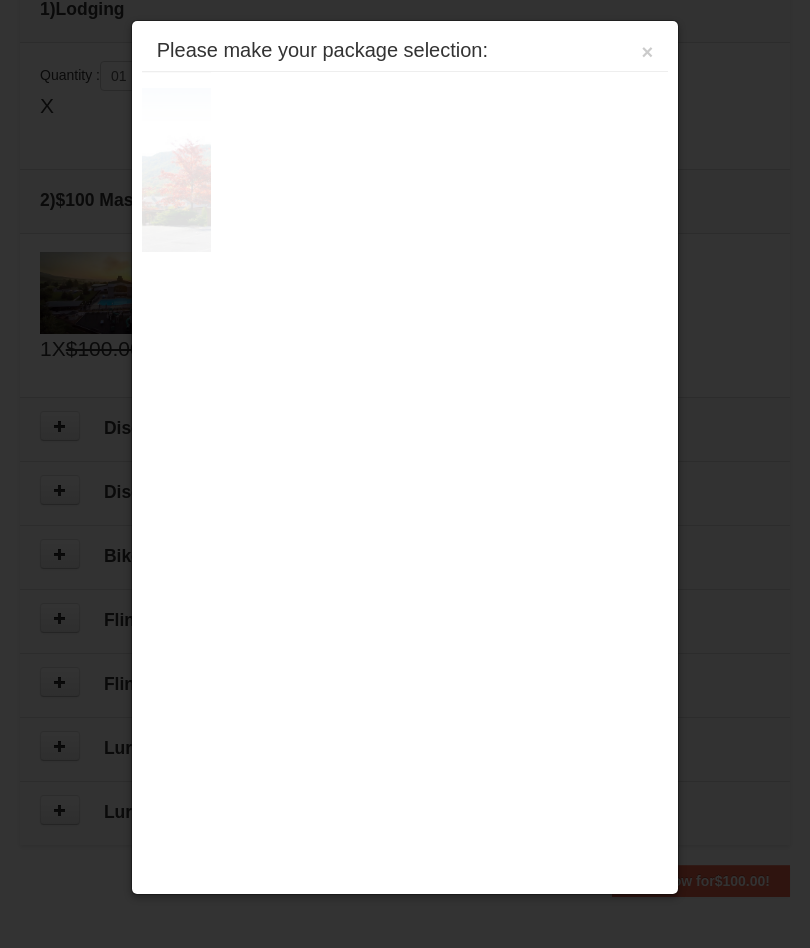 scroll, scrollTop: 647, scrollLeft: 0, axis: vertical 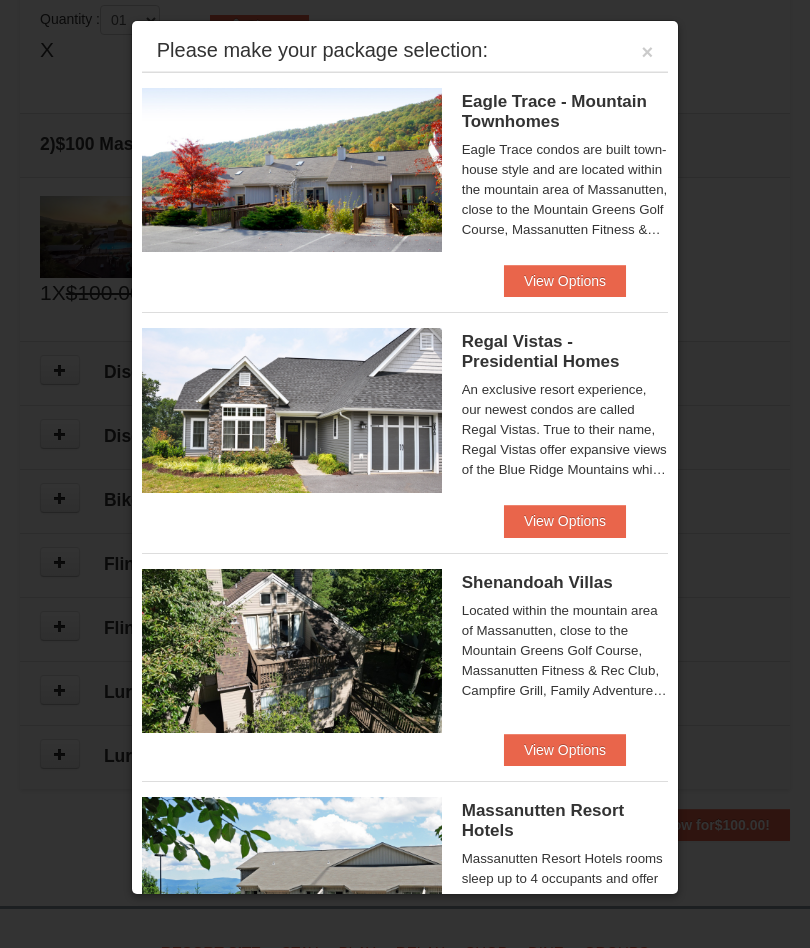 click on "View Options" at bounding box center (565, 281) 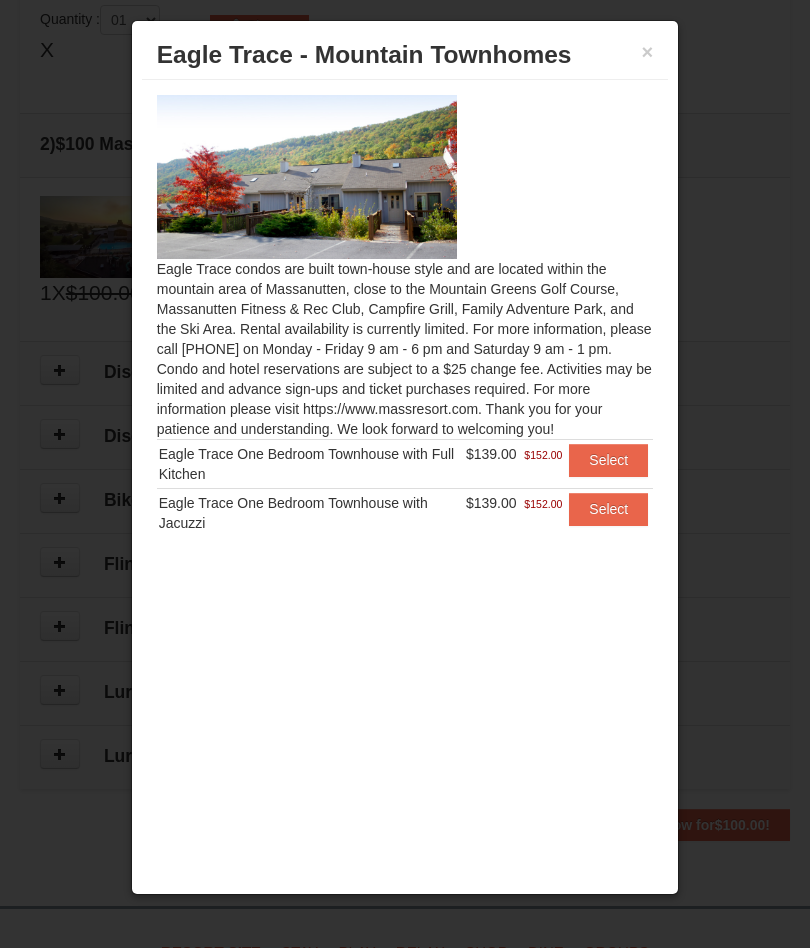 click on "×
Eagle Trace - Mountain Townhomes" at bounding box center (405, 55) 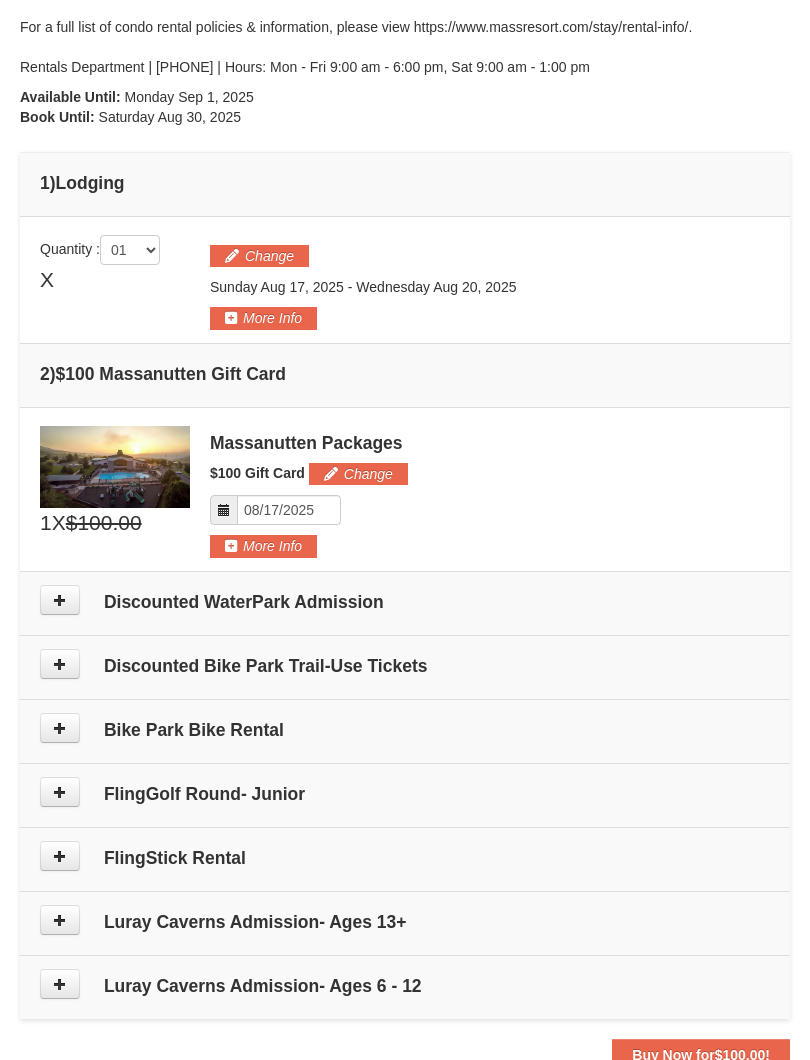 scroll, scrollTop: 416, scrollLeft: 0, axis: vertical 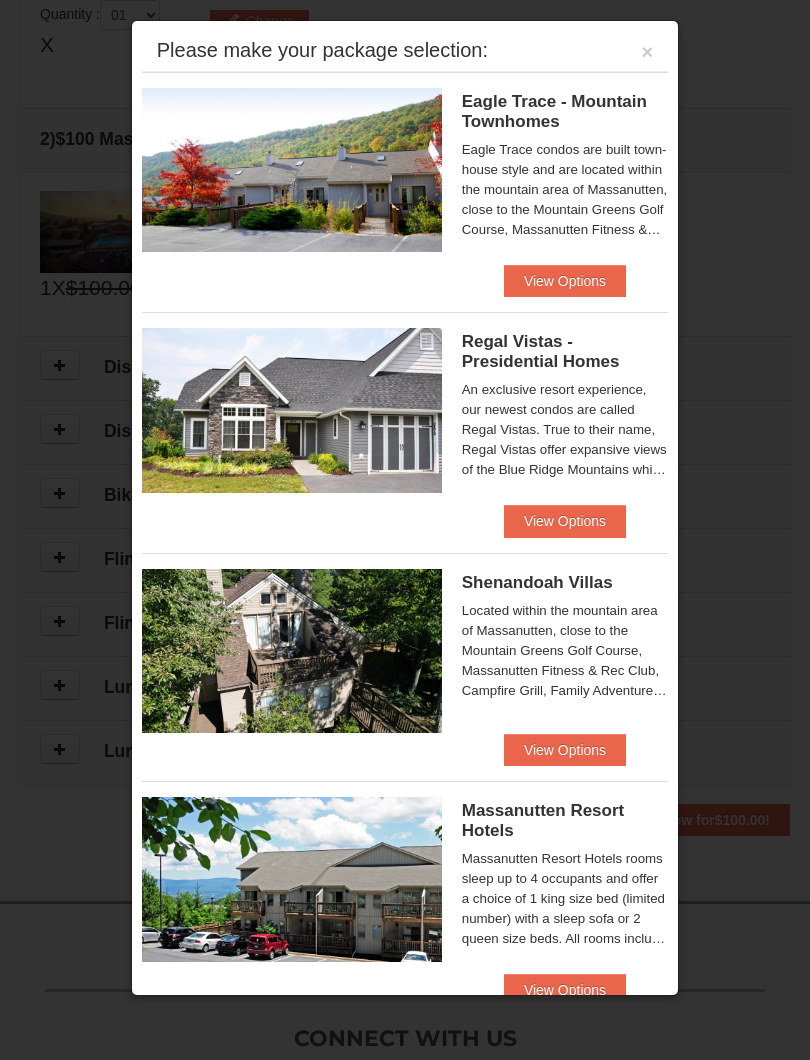 click on "View Options" at bounding box center [565, 521] 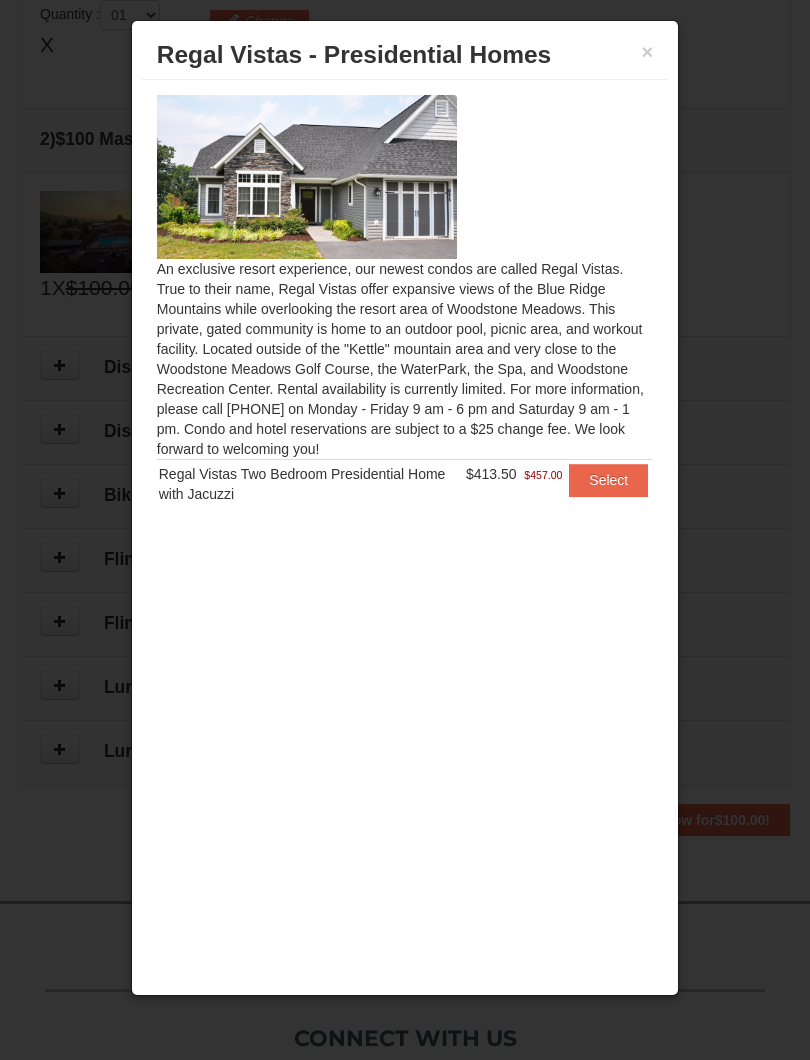 click on "Regal Vistas - Presidential Homes" at bounding box center (405, 55) 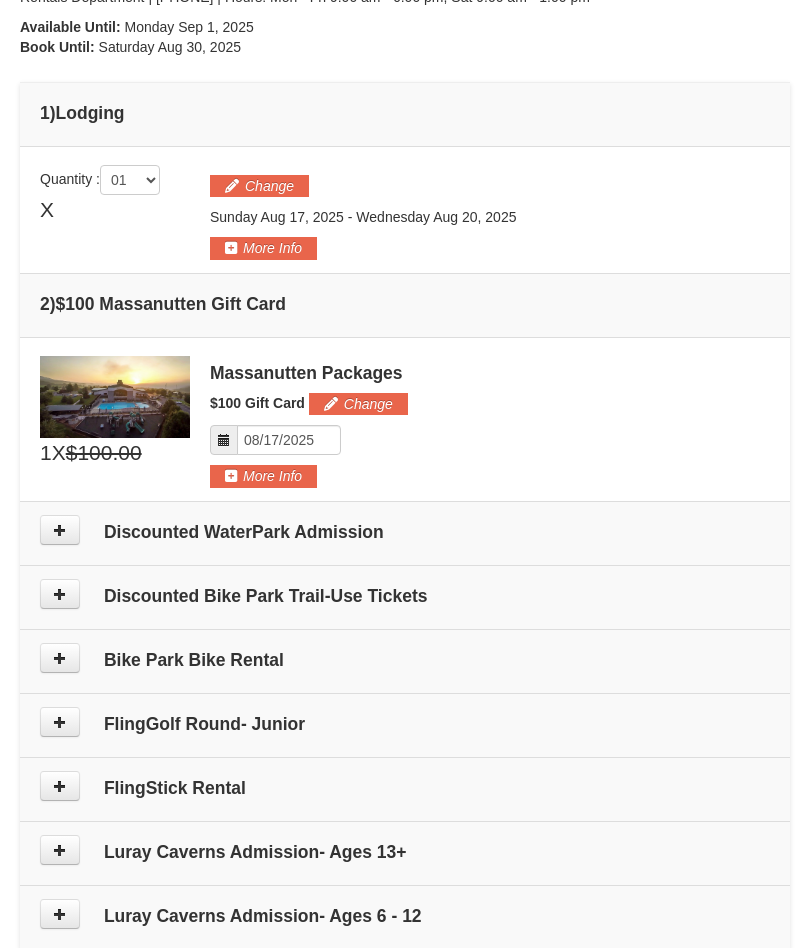 scroll, scrollTop: 482, scrollLeft: 0, axis: vertical 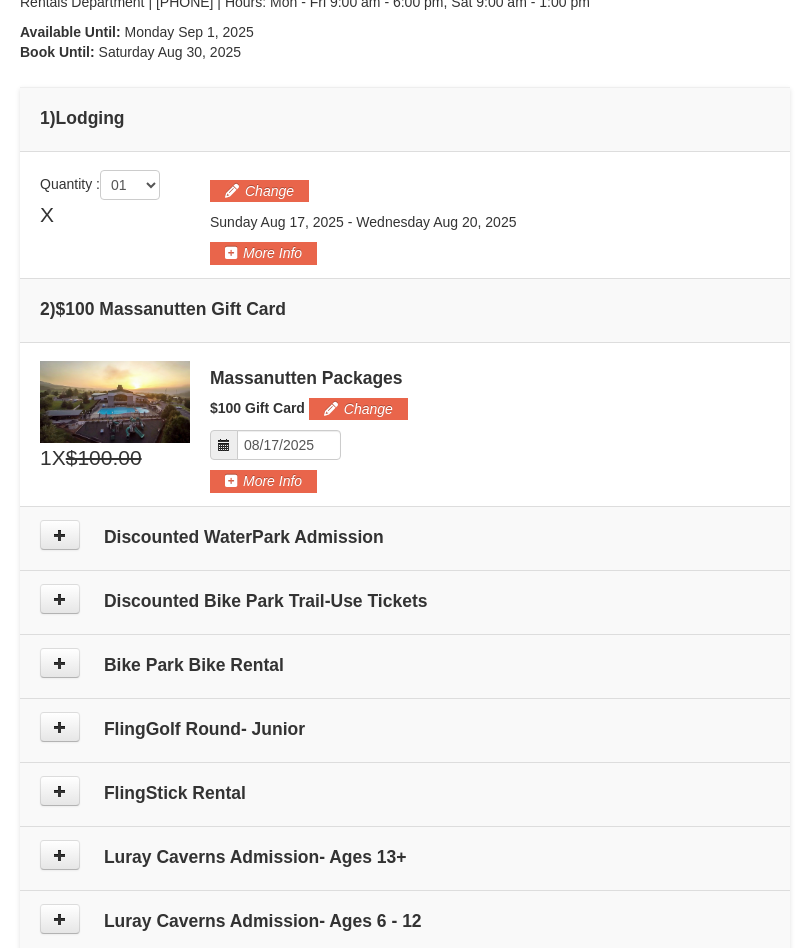 click on "Change" at bounding box center (259, 191) 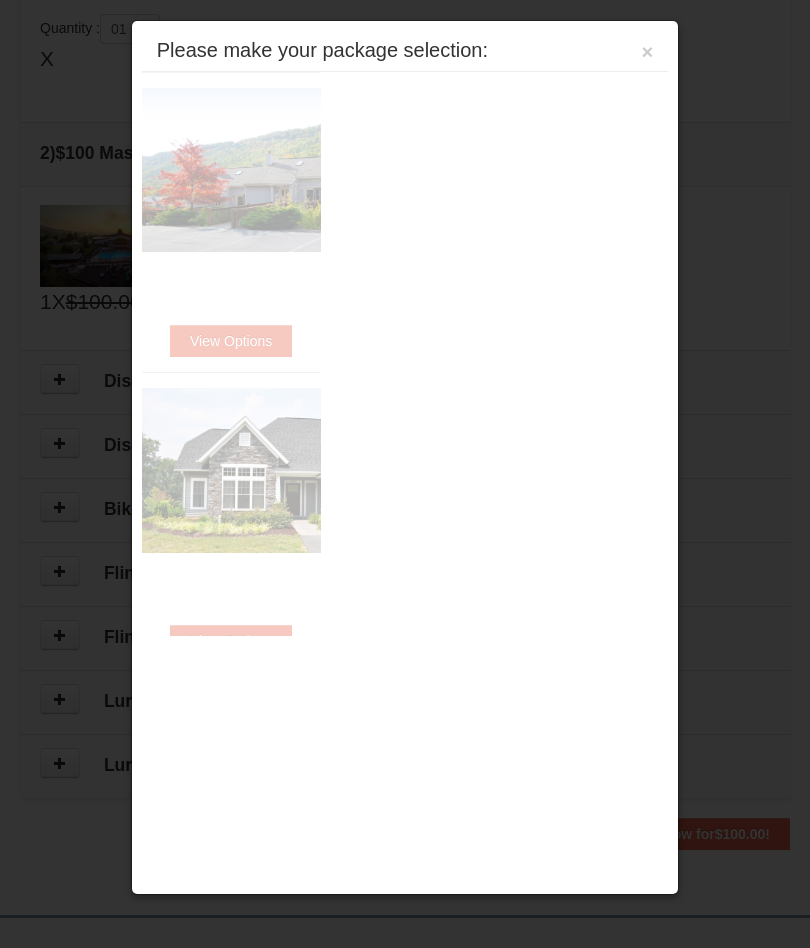 scroll, scrollTop: 652, scrollLeft: 0, axis: vertical 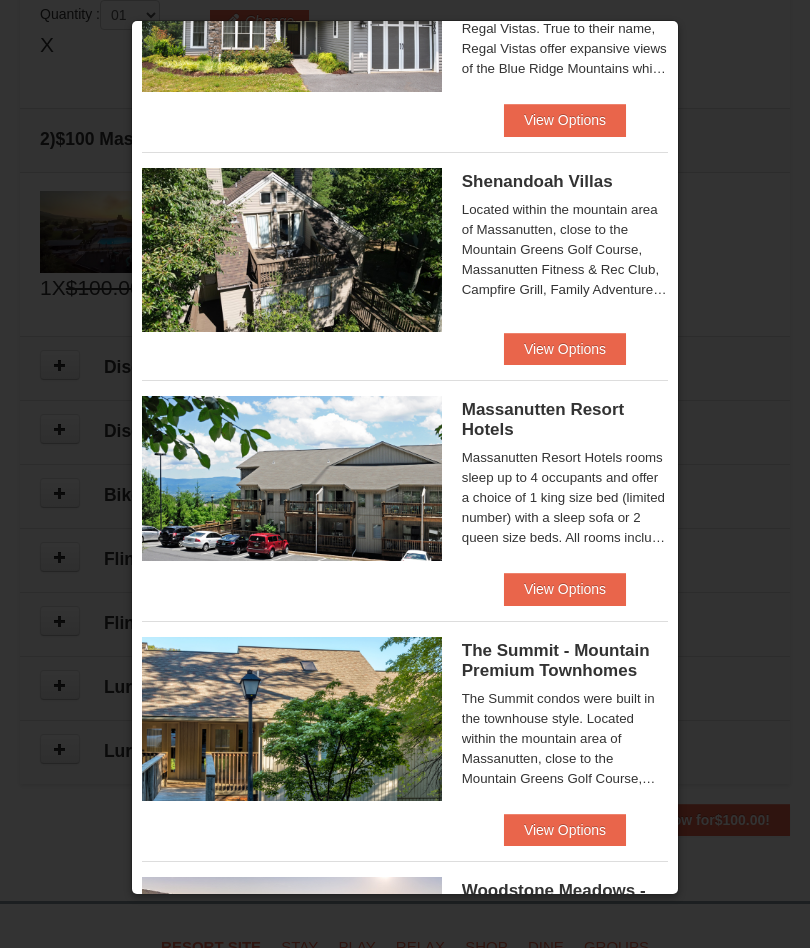 click on "View Options" at bounding box center [565, 589] 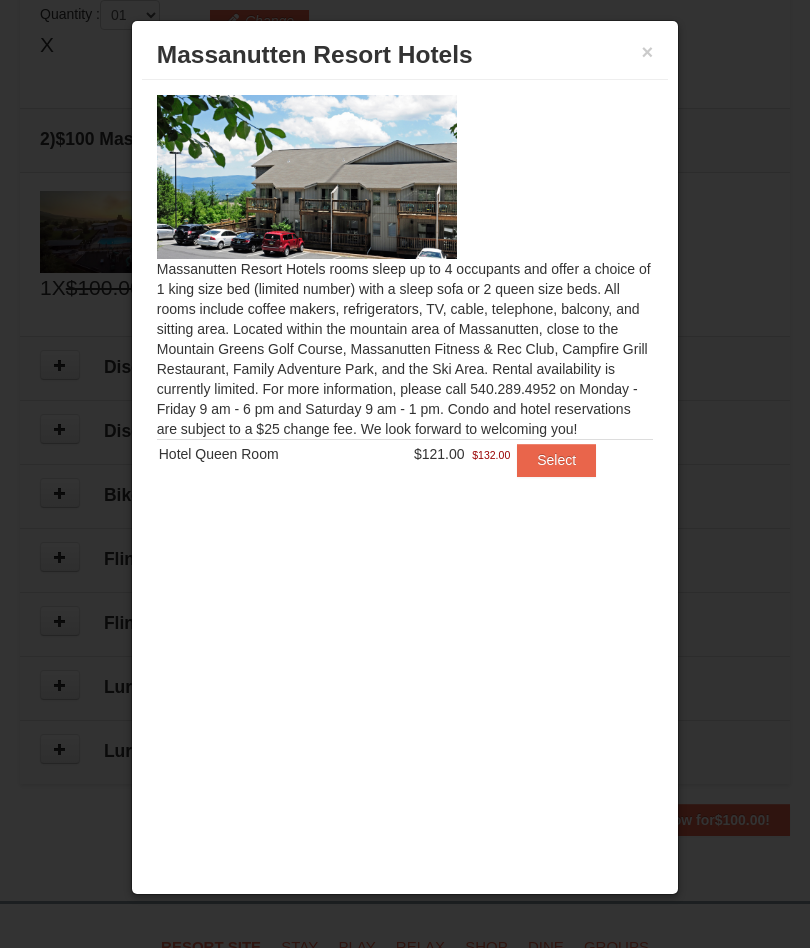 click on "×" at bounding box center (648, 52) 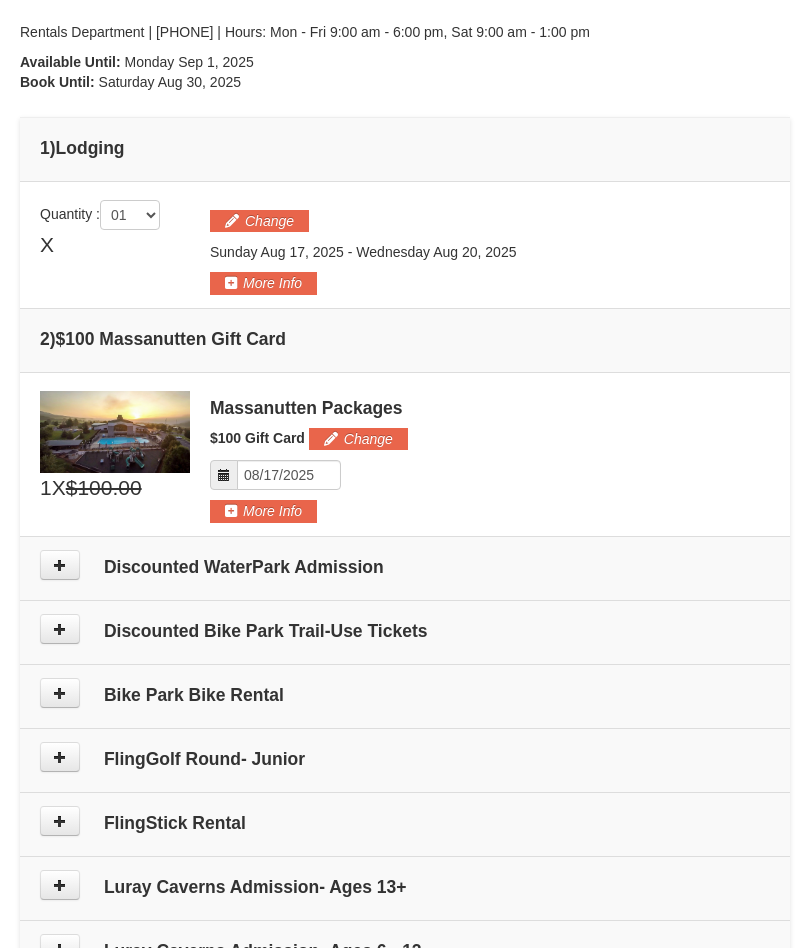 scroll, scrollTop: 447, scrollLeft: 0, axis: vertical 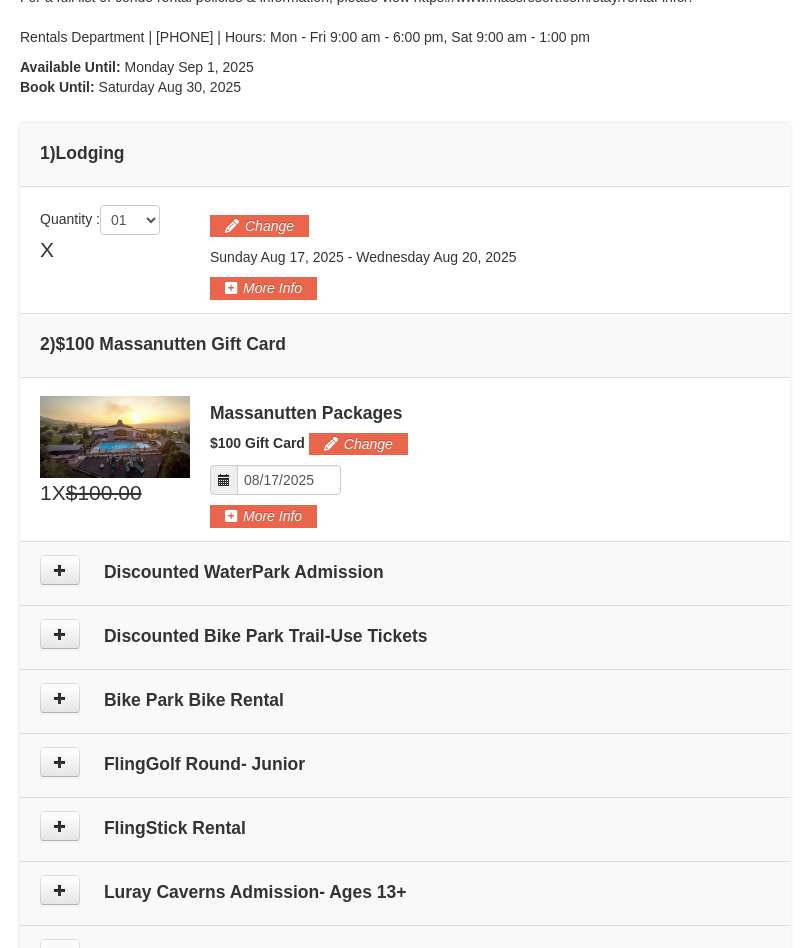 click on "More Info" at bounding box center [263, 288] 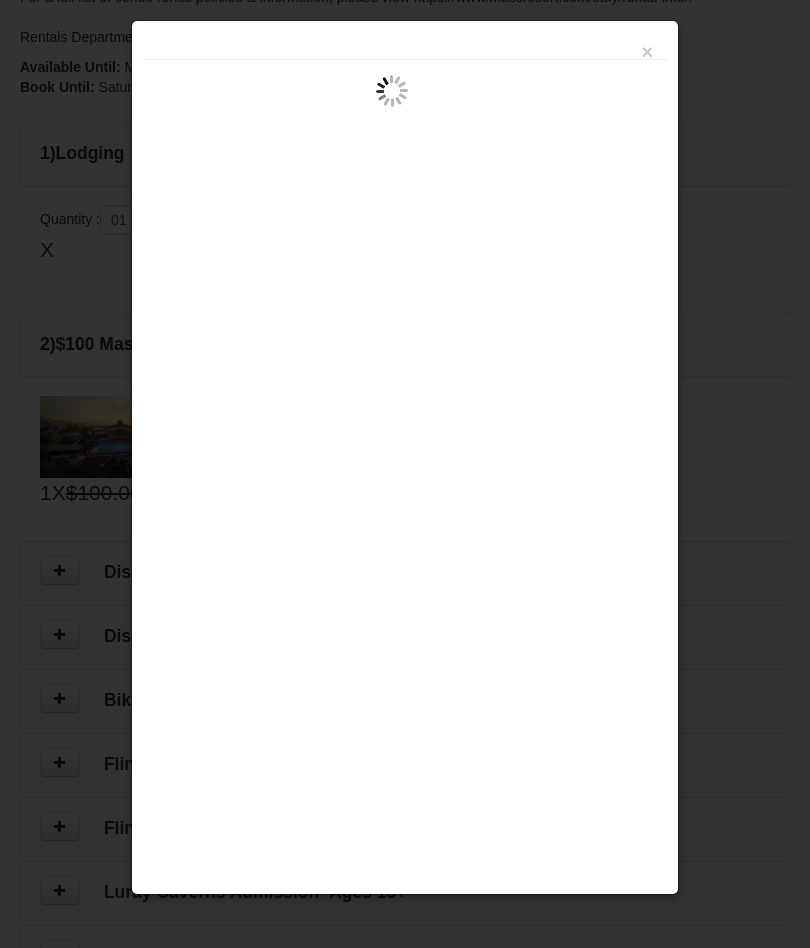 click on "×" at bounding box center (648, 52) 